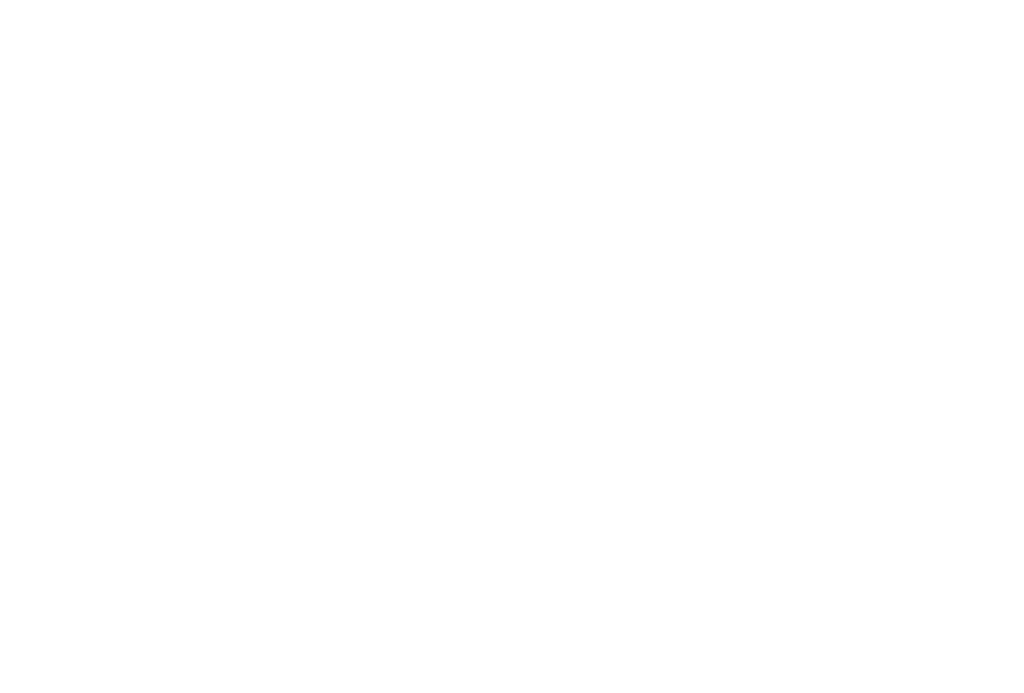 scroll, scrollTop: 0, scrollLeft: 0, axis: both 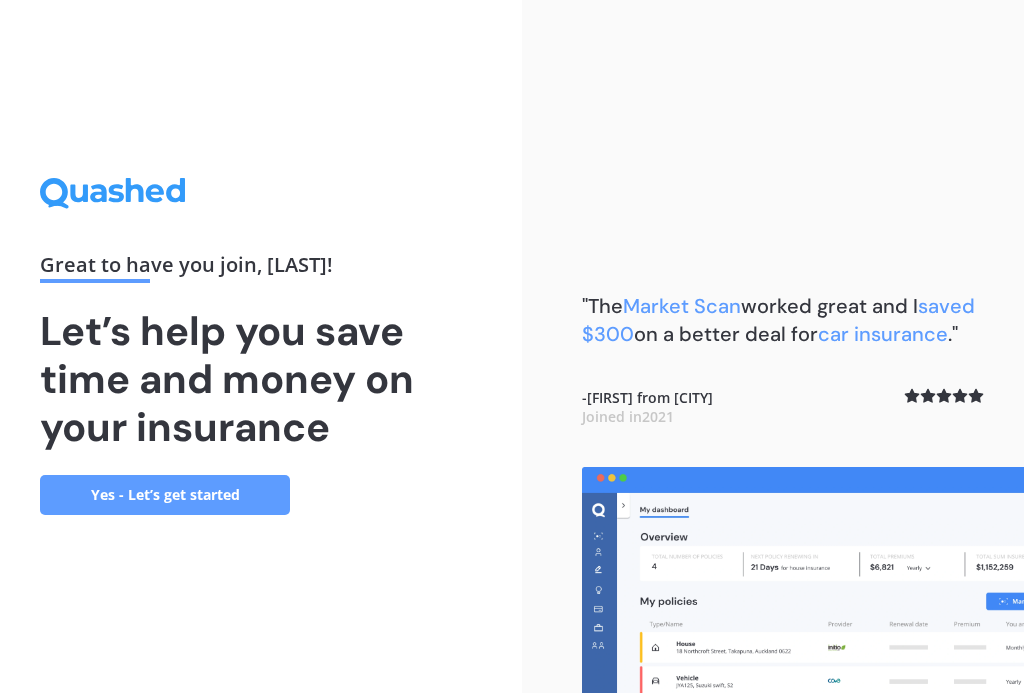 click on "Yes - Let’s get started" at bounding box center [165, 495] 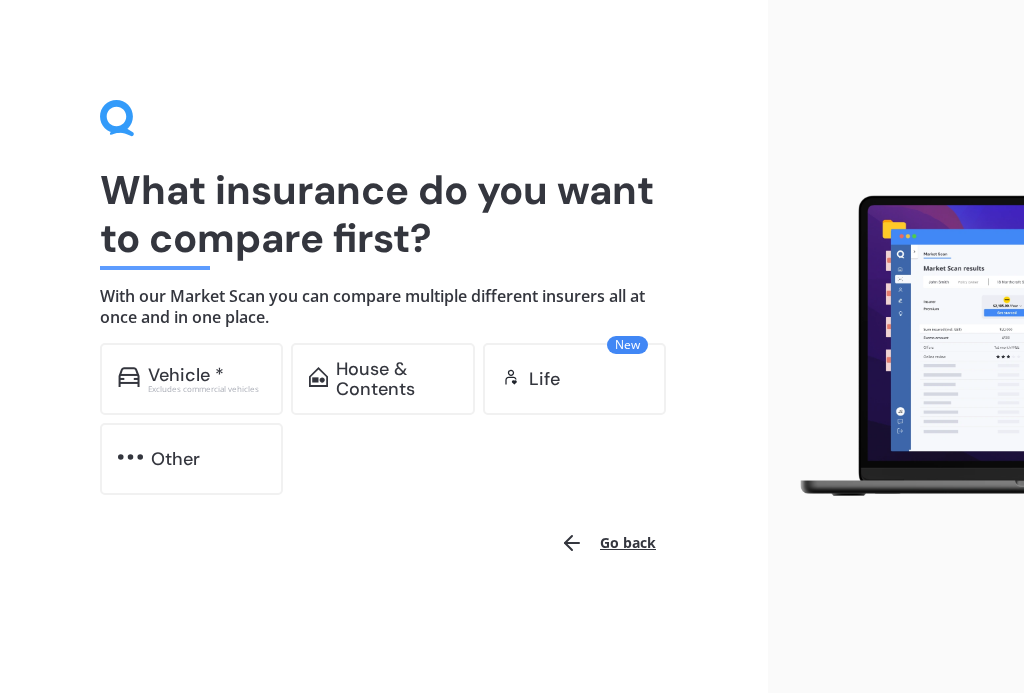 scroll, scrollTop: 0, scrollLeft: 0, axis: both 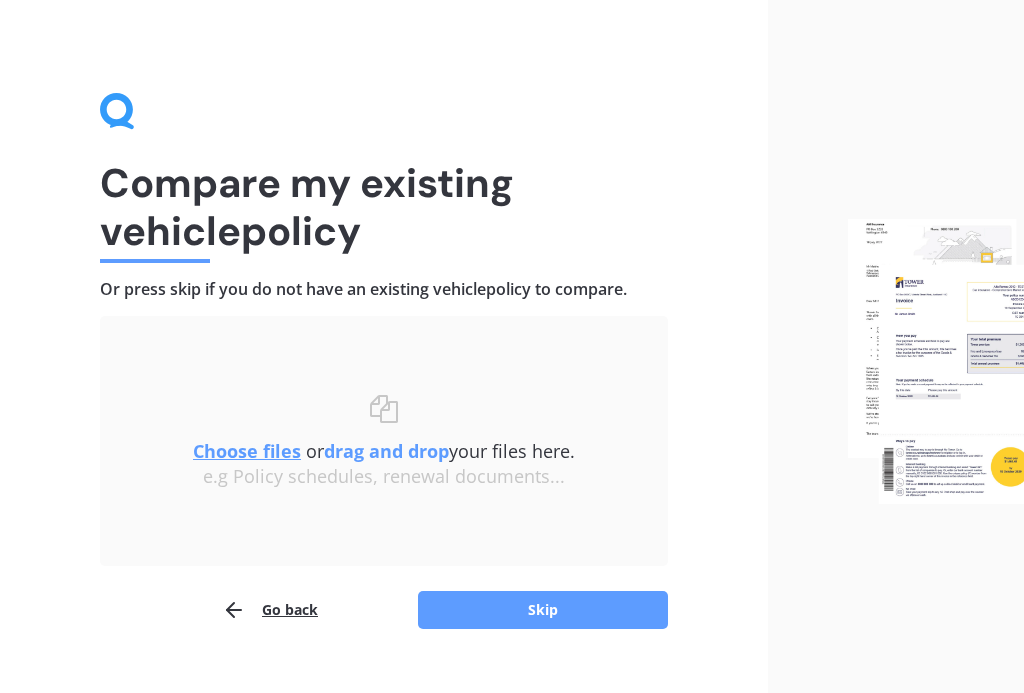 click on "Skip" at bounding box center (543, 610) 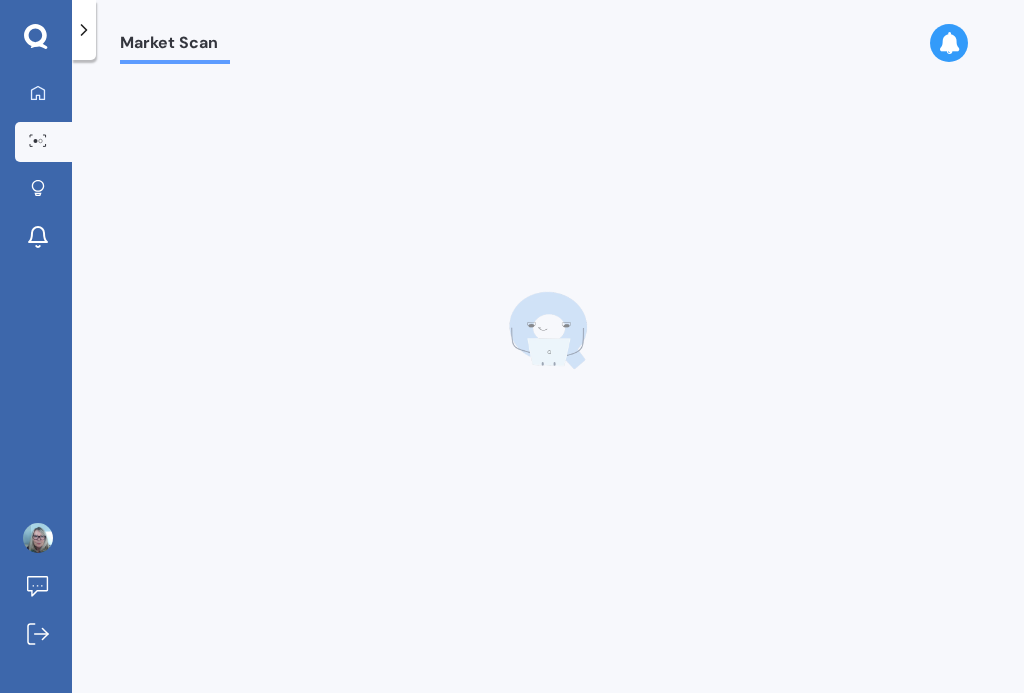 scroll, scrollTop: 0, scrollLeft: 0, axis: both 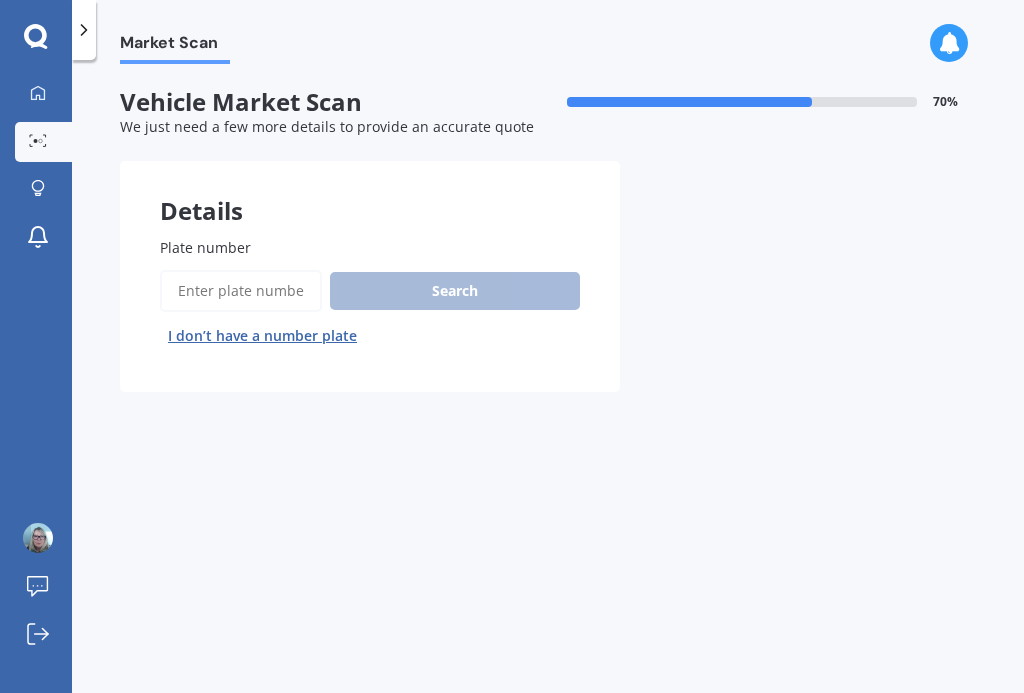 click on "Plate number" at bounding box center (241, 291) 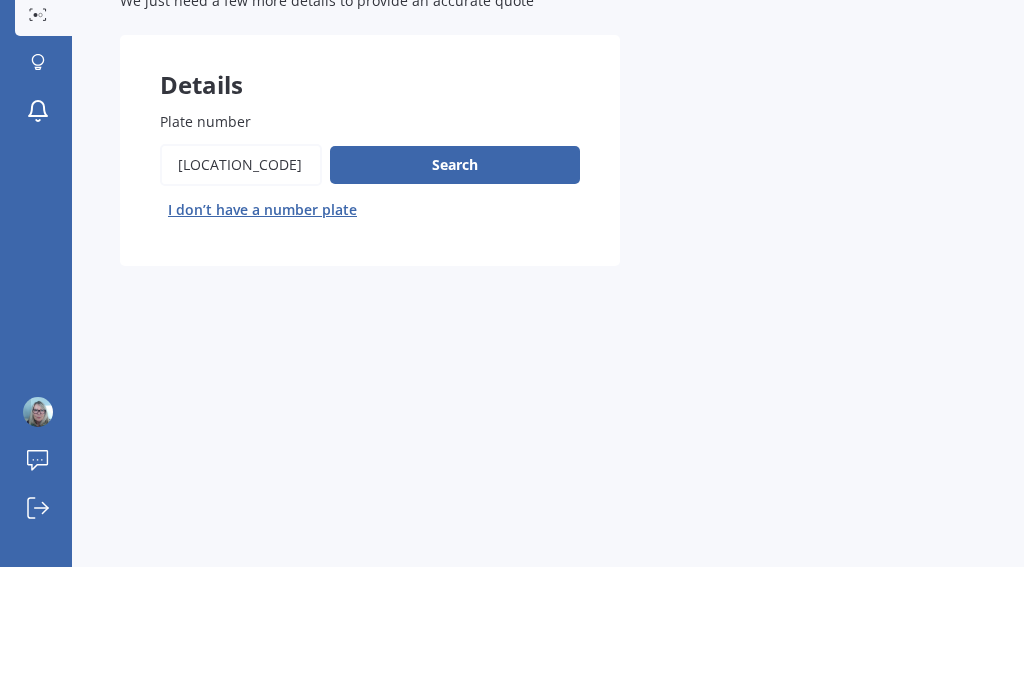 type on "[LOCATION_CODE]" 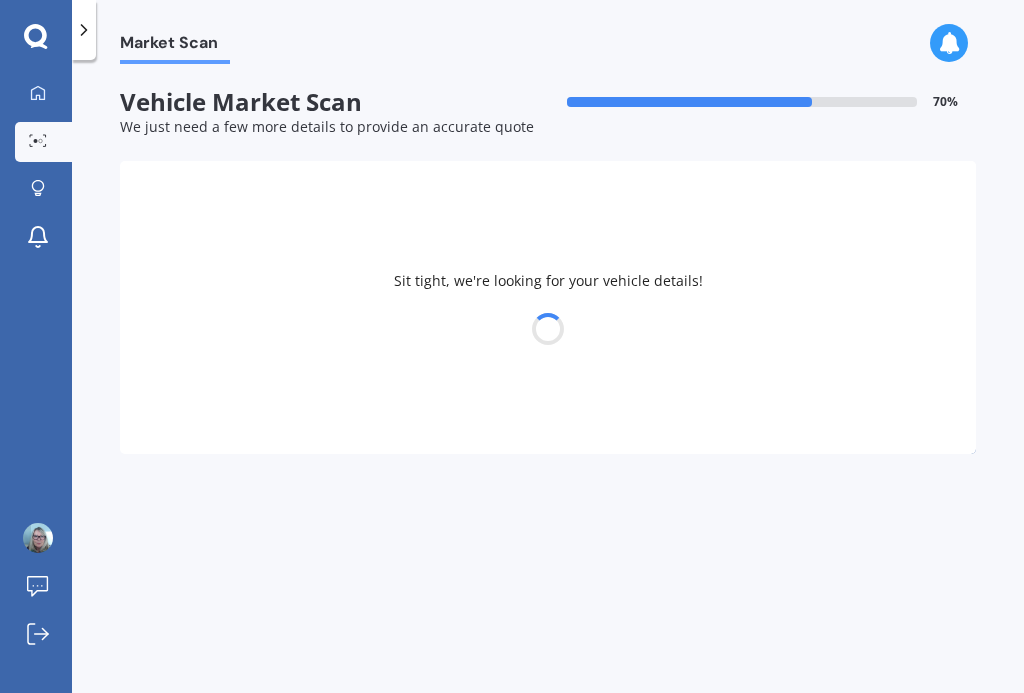 select on "NISSAN" 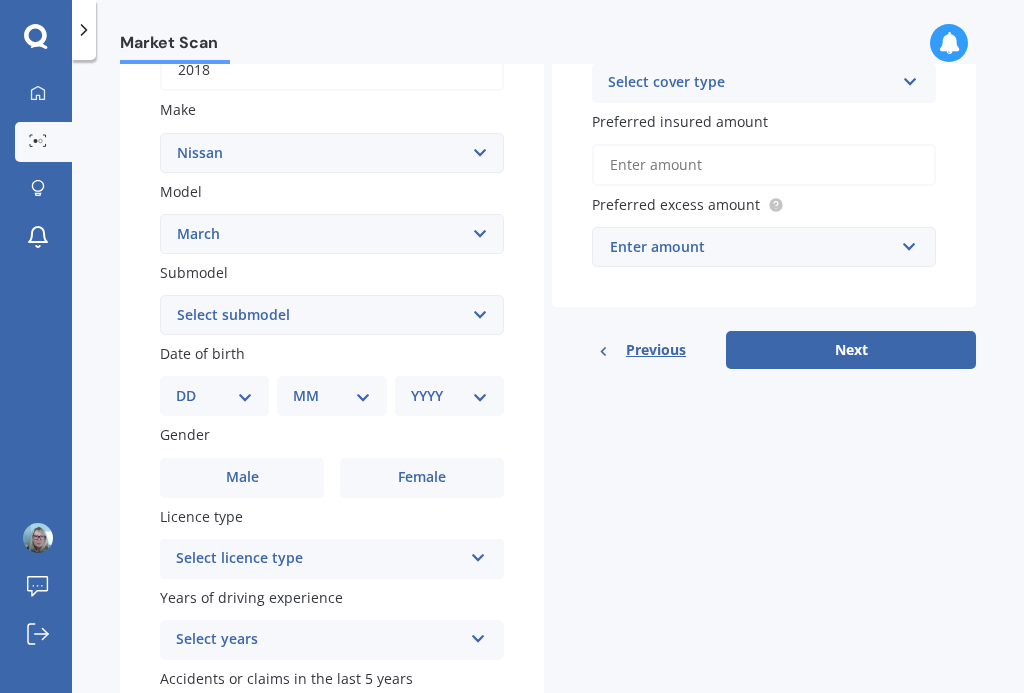 scroll, scrollTop: 347, scrollLeft: 0, axis: vertical 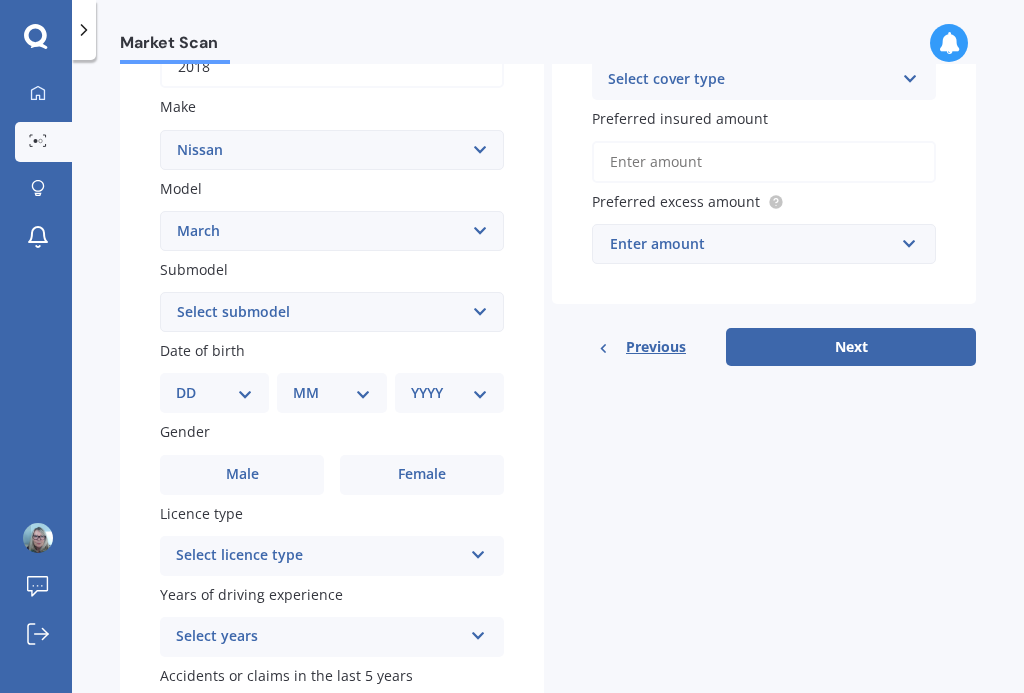 click on "DD 01 02 03 04 05 06 07 08 09 10 11 12 13 14 15 16 17 18 19 20 21 22 23 24 25 26 27 28 29 30 31" at bounding box center (214, 393) 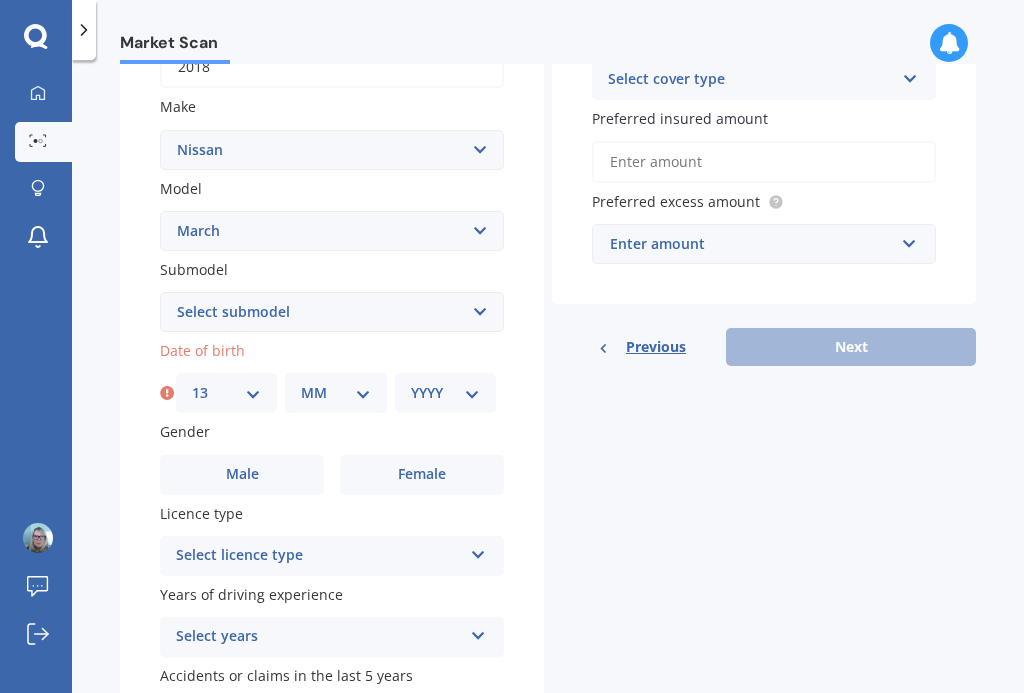 click on "MM 01 02 03 04 05 06 07 08 09 10 11 12" at bounding box center [335, 393] 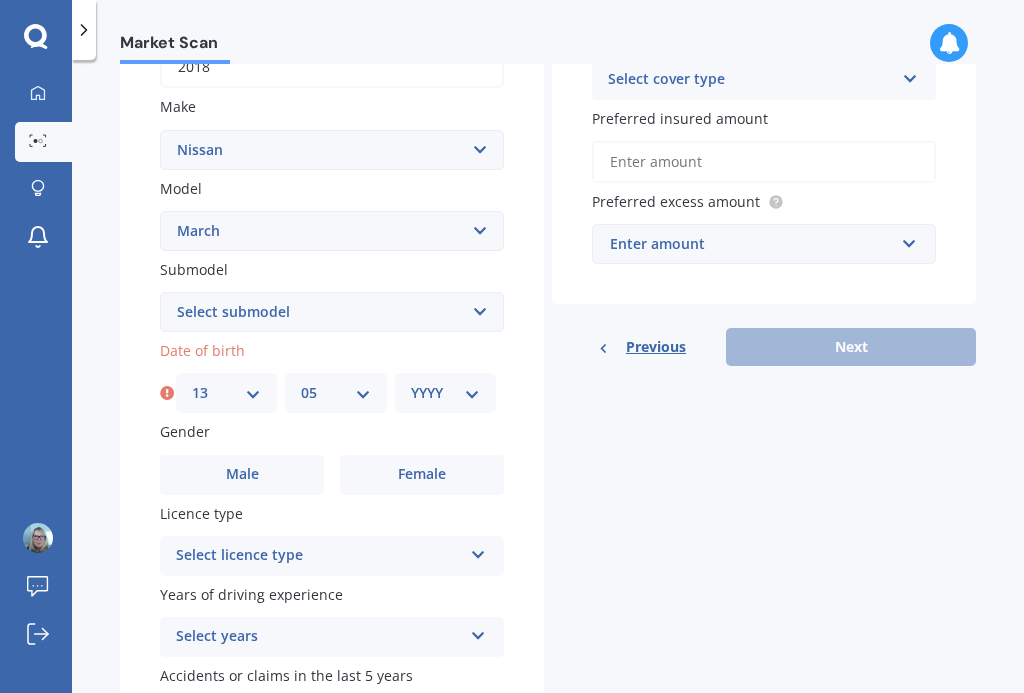 click on "YYYY 2025 2024 2023 2022 2021 2020 2019 2018 2017 2016 2015 2014 2013 2012 2011 2010 2009 2008 2007 2006 2005 2004 2003 2002 2001 2000 1999 1998 1997 1996 1995 1994 1993 1992 1991 1990 1989 1988 1987 1986 1985 1984 1983 1982 1981 1980 1979 1978 1977 1976 1975 1974 1973 1972 1971 1970 1969 1968 1967 1966 1965 1964 1963 1962 1961 1960 1959 1958 1957 1956 1955 1954 1953 1952 1951 1950 1949 1948 1947 1946 1945 1944 1943 1942 1941 1940 1939 1938 1937 1936 1935 1934 1933 1932 1931 1930 1929 1928 1927 1926" at bounding box center [445, 393] 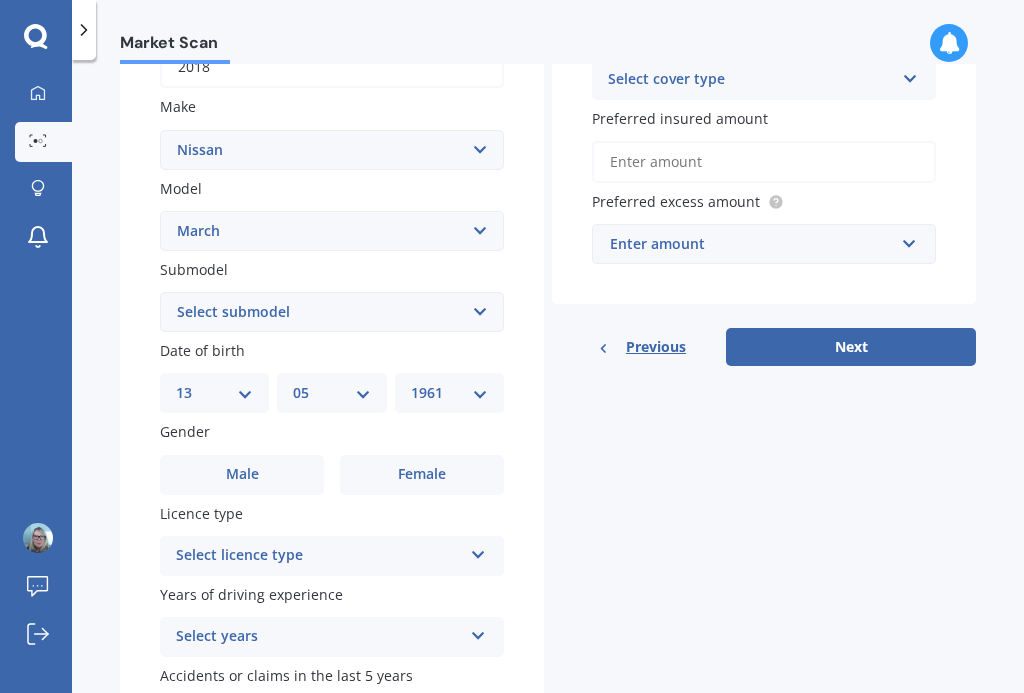 click on "Female" at bounding box center [422, 475] 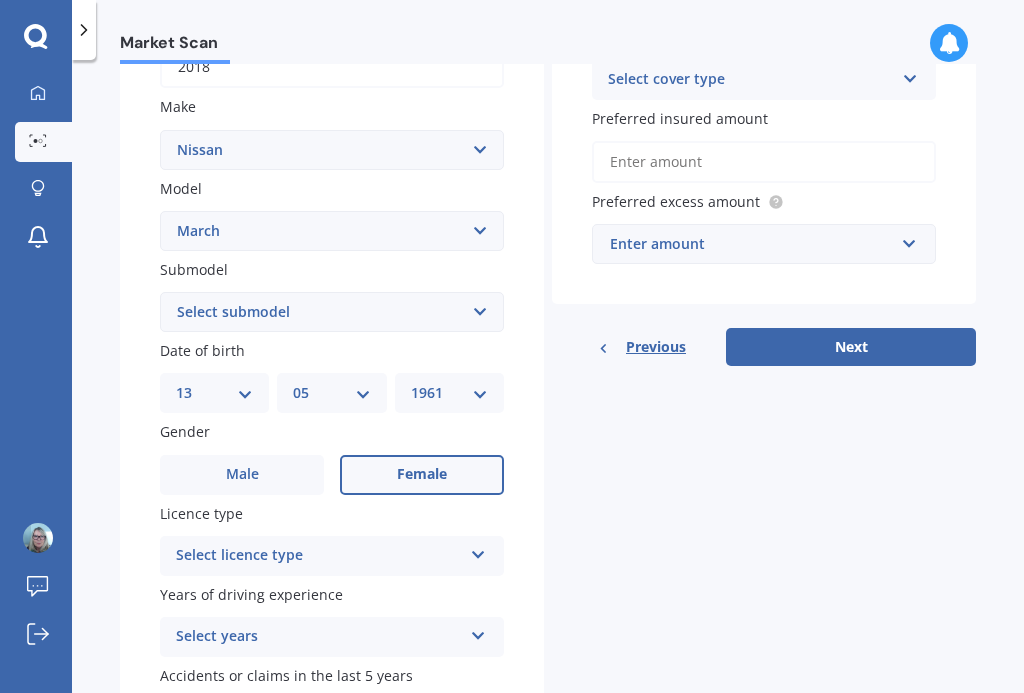 click at bounding box center [478, 551] 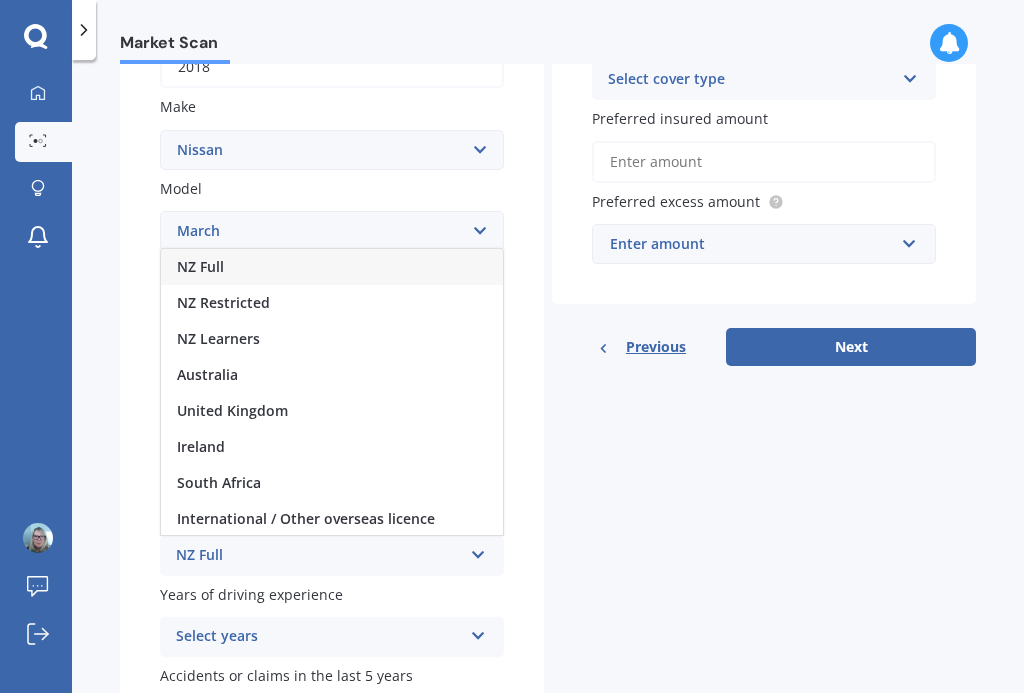 click on "NZ Full" at bounding box center (332, 267) 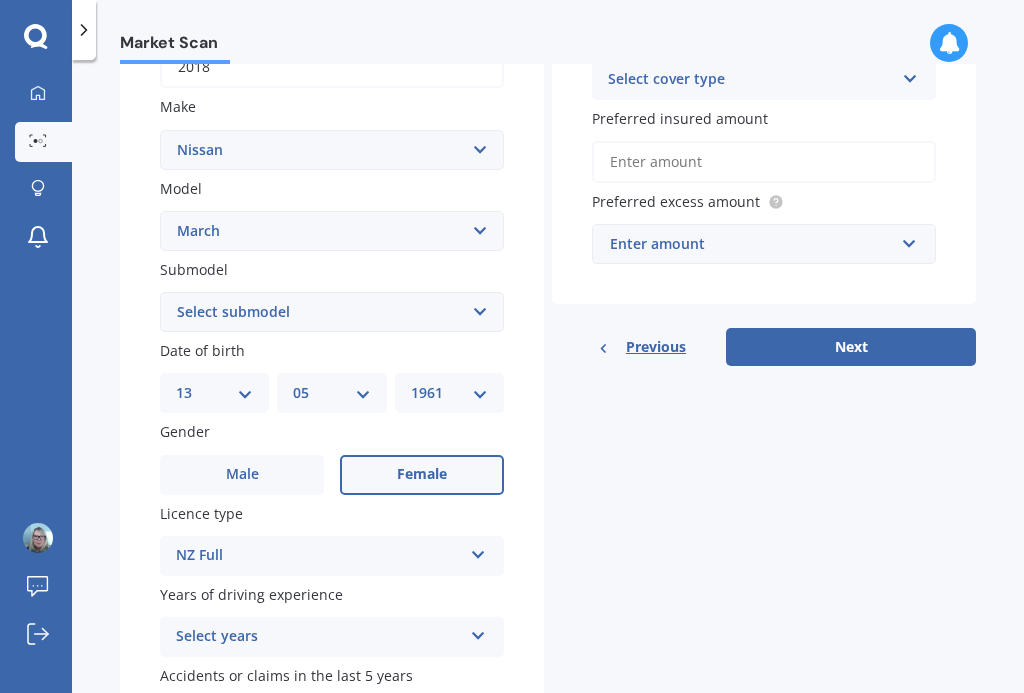 click at bounding box center (478, 632) 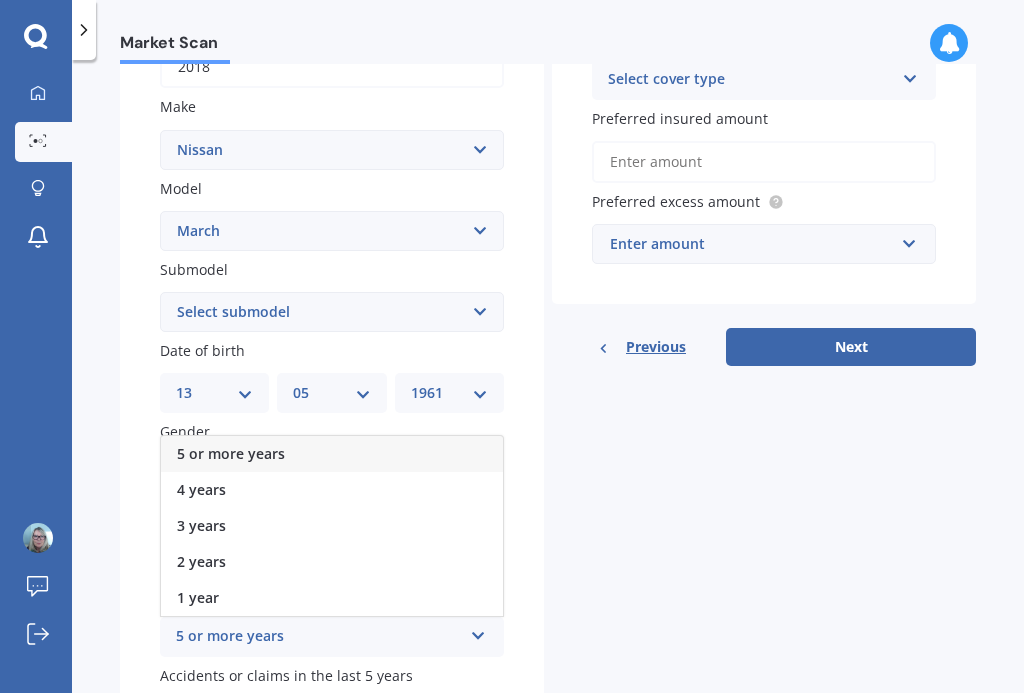 click on "5 or more years" at bounding box center [332, 454] 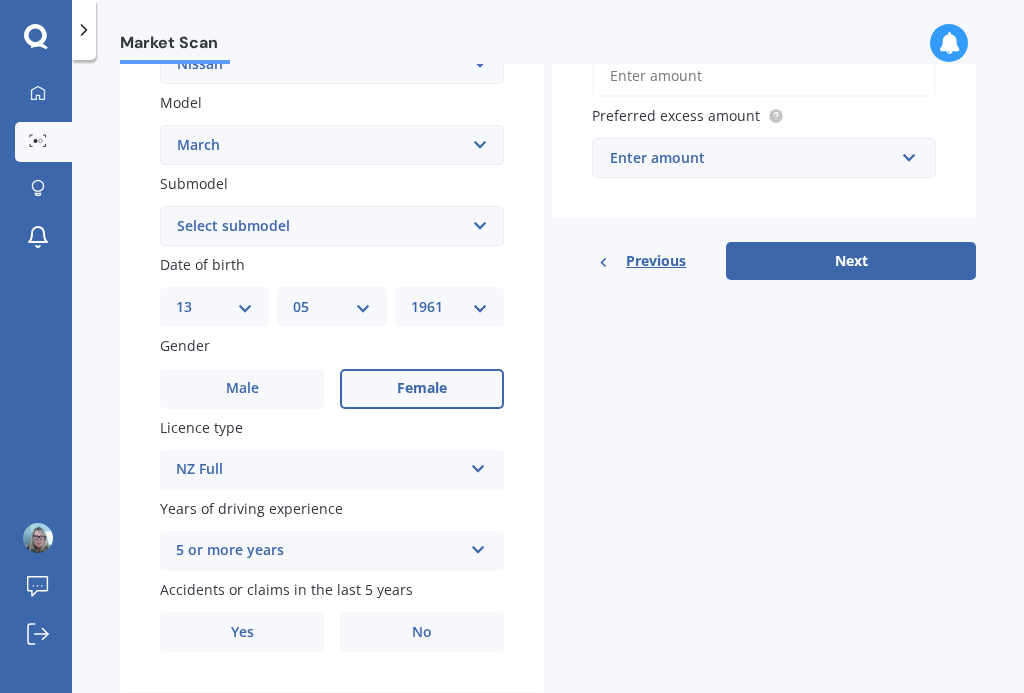 scroll, scrollTop: 431, scrollLeft: 0, axis: vertical 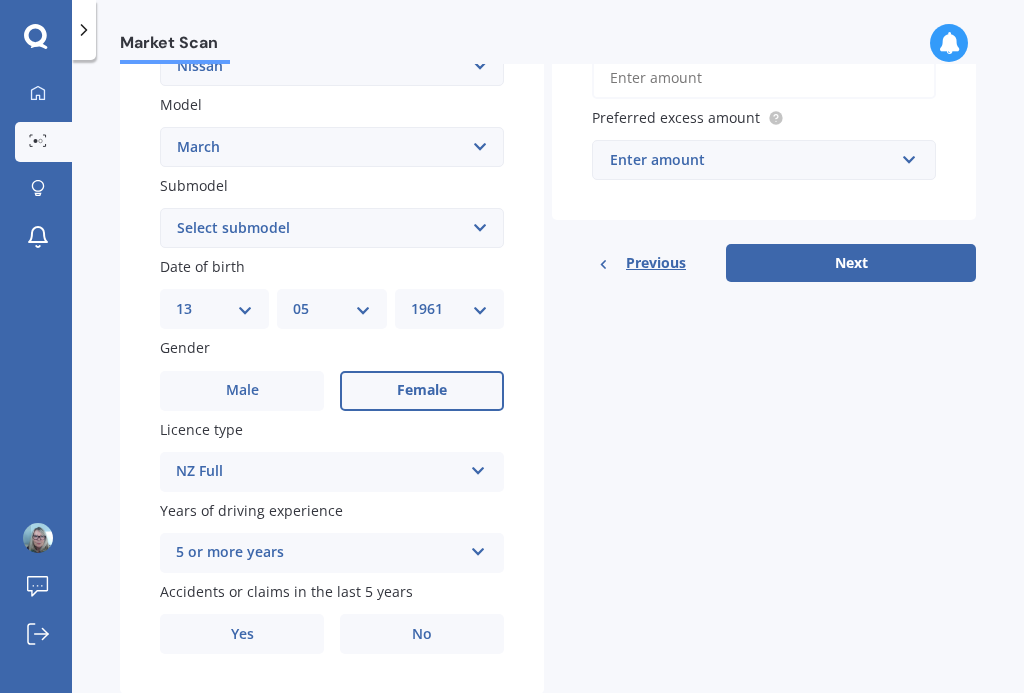 click on "No" at bounding box center [422, 634] 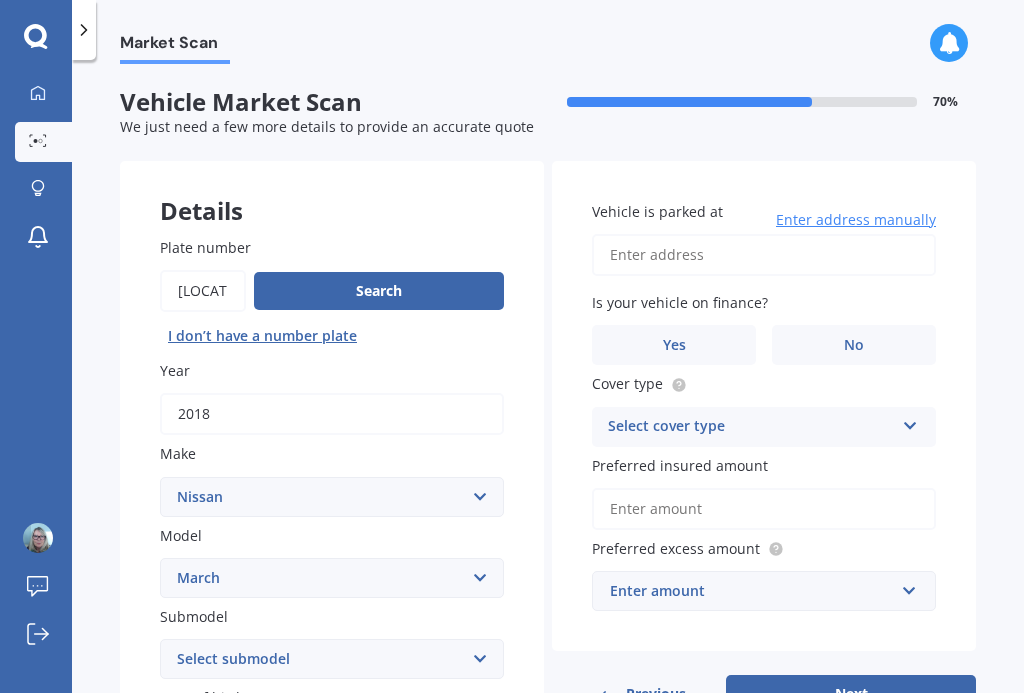 scroll, scrollTop: 0, scrollLeft: 0, axis: both 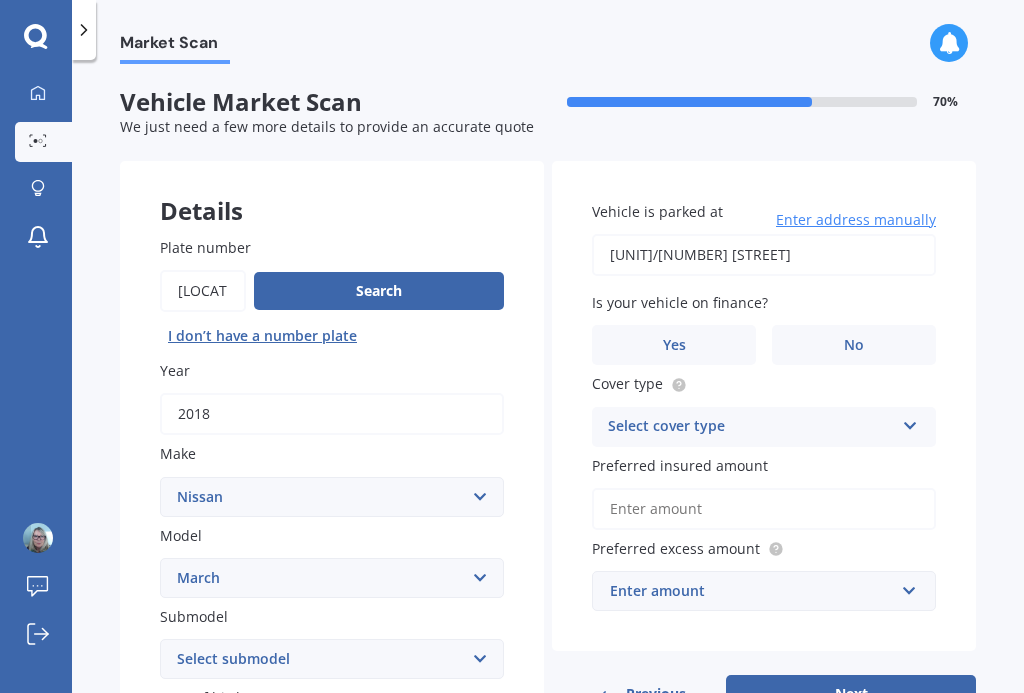 click on "No" at bounding box center [854, 345] 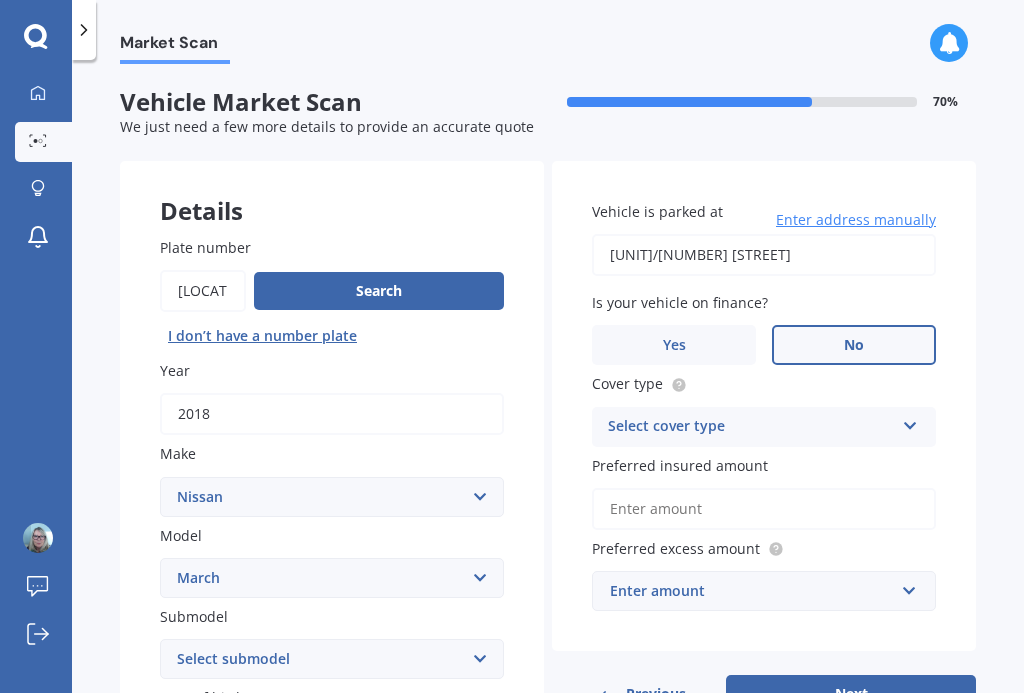 click at bounding box center [910, 422] 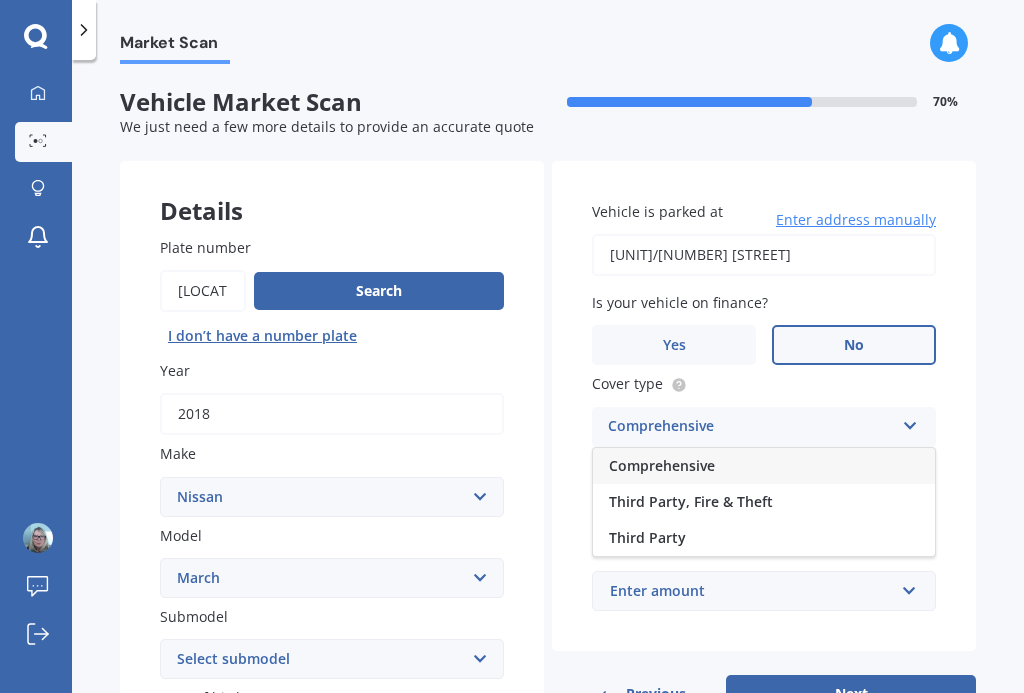 click on "Comprehensive" at bounding box center [764, 466] 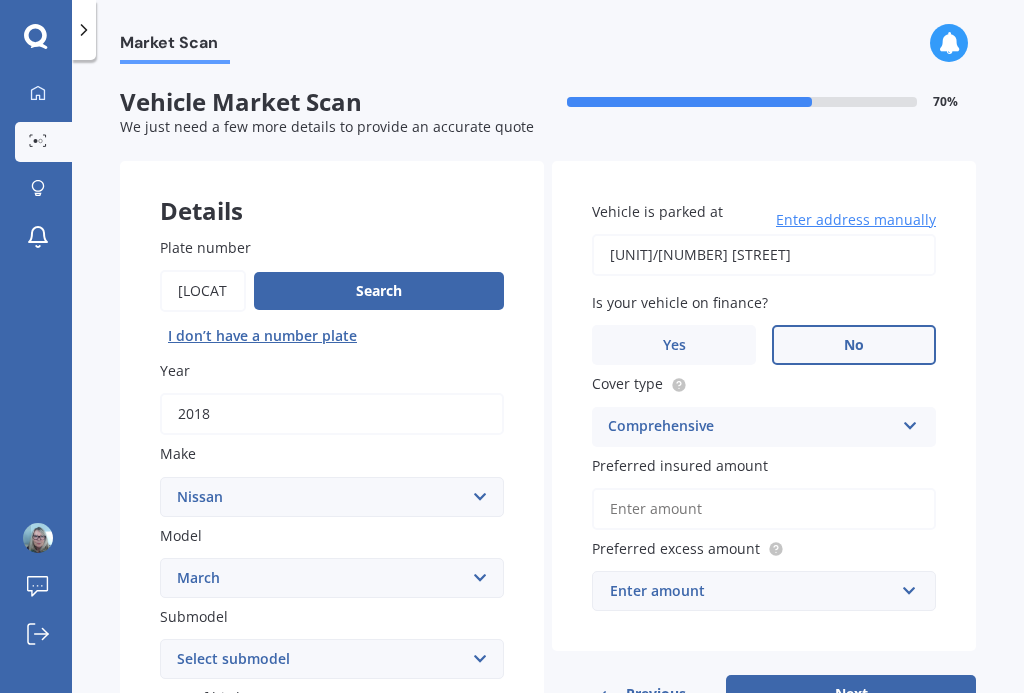 click on "Preferred insured amount" at bounding box center (764, 509) 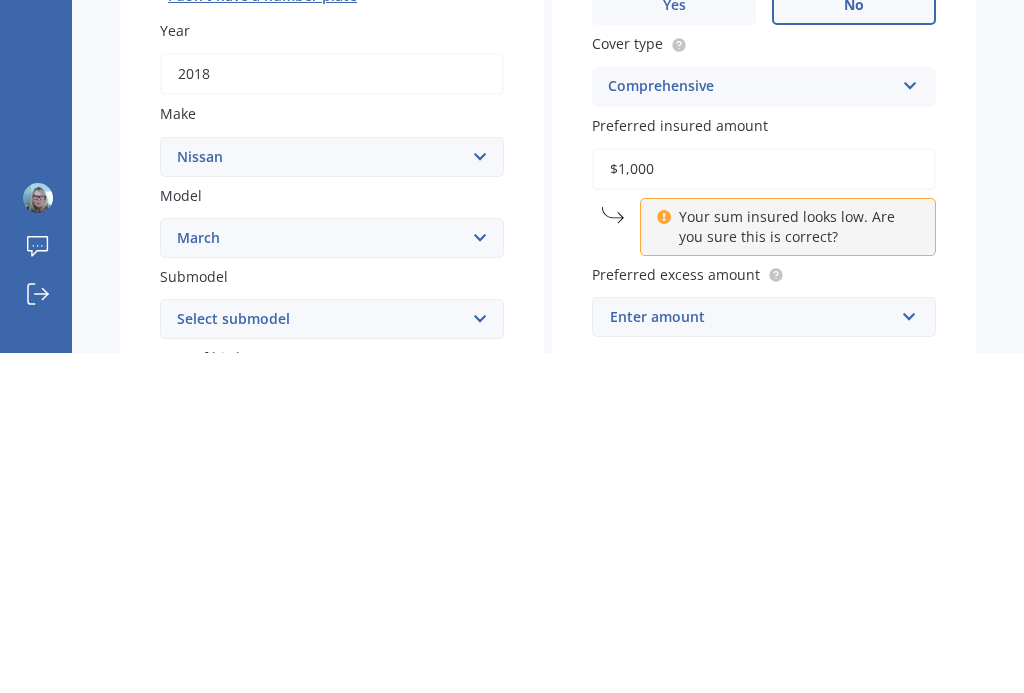 type on "$10,000" 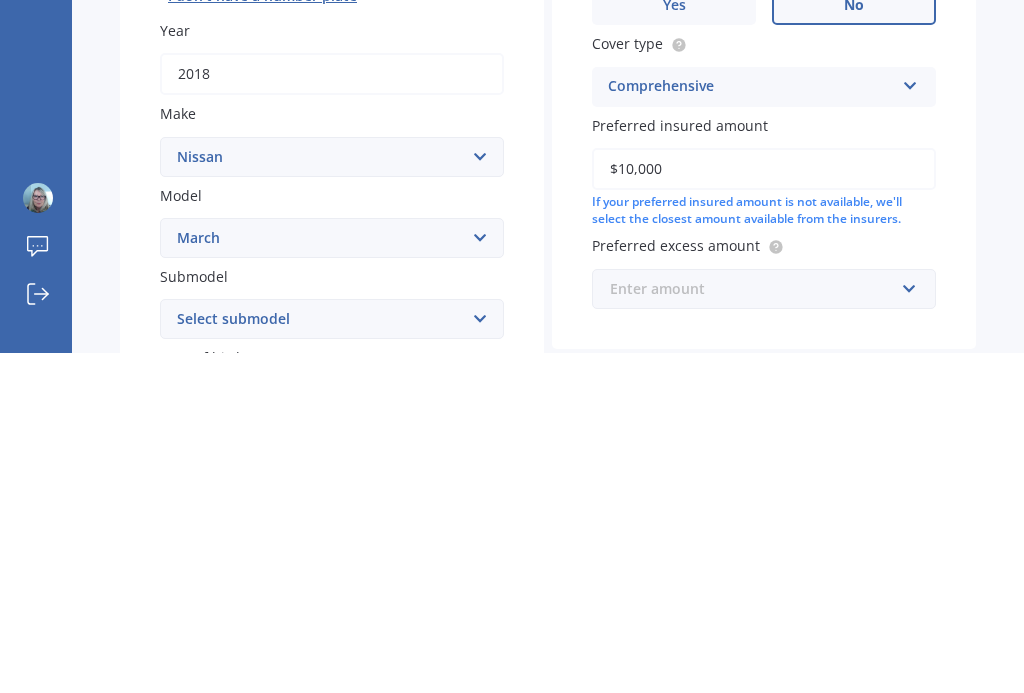 click at bounding box center [757, 629] 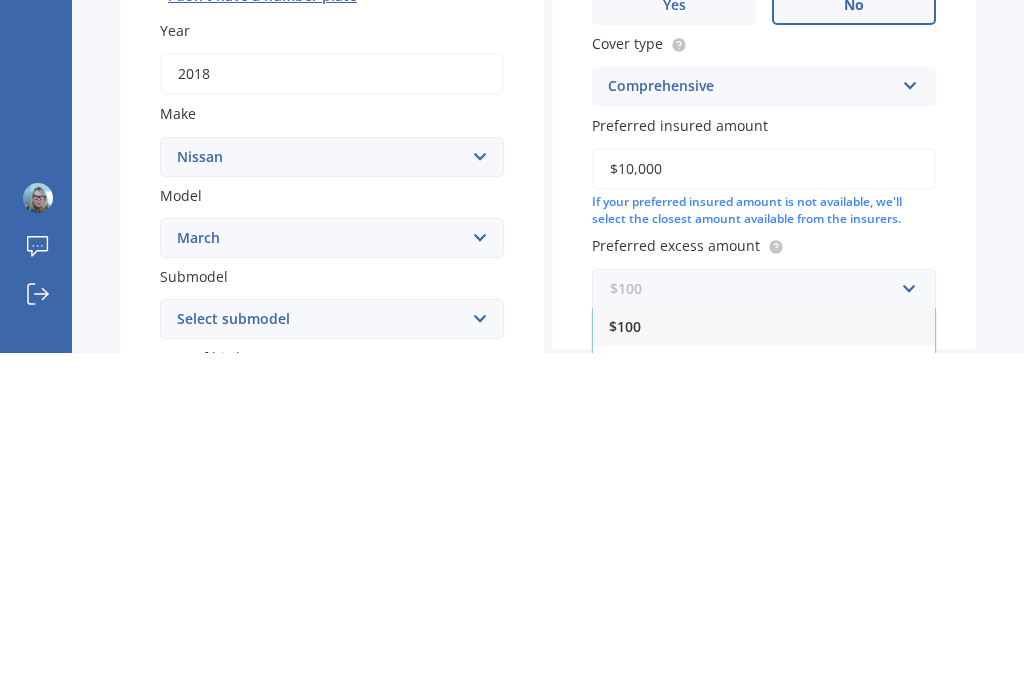 scroll, scrollTop: 36, scrollLeft: 0, axis: vertical 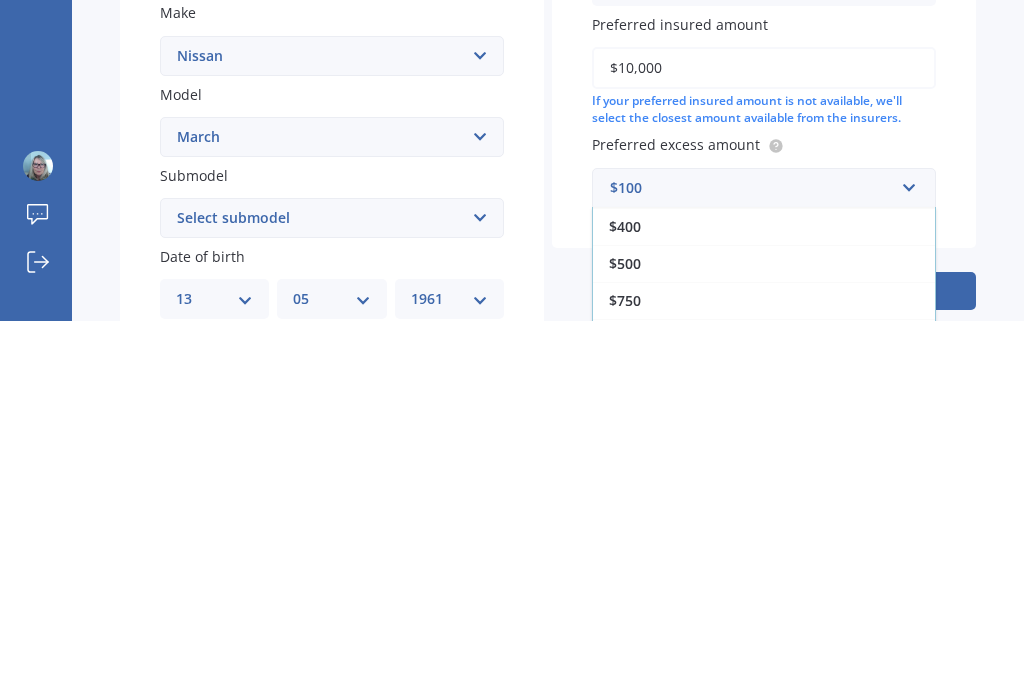click on "$1,000" at bounding box center [631, 709] 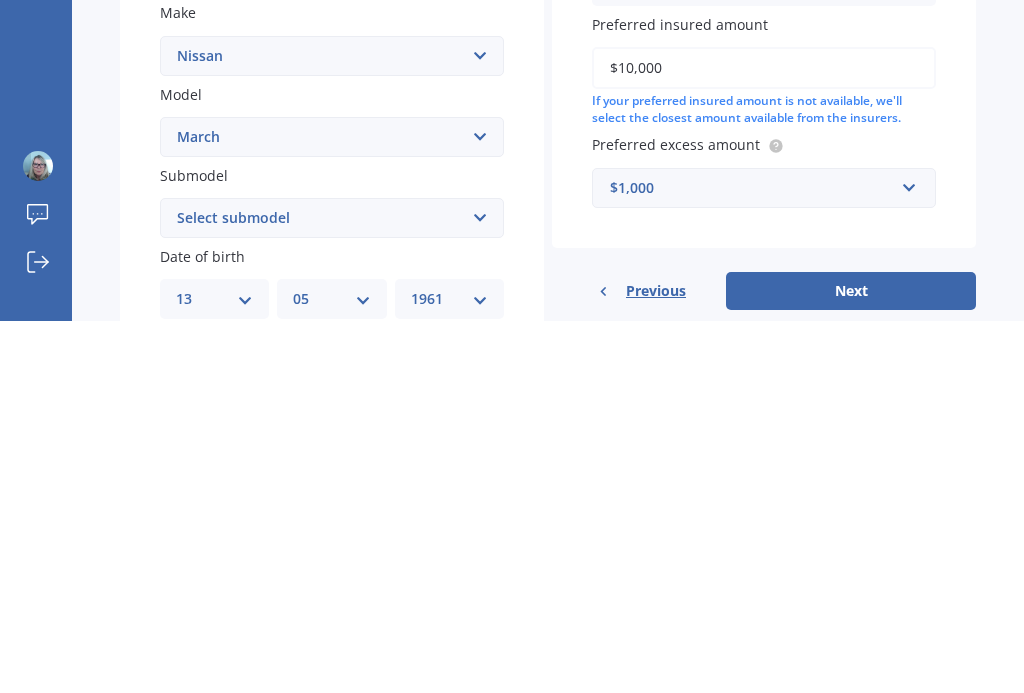 click on "Next" at bounding box center (851, 663) 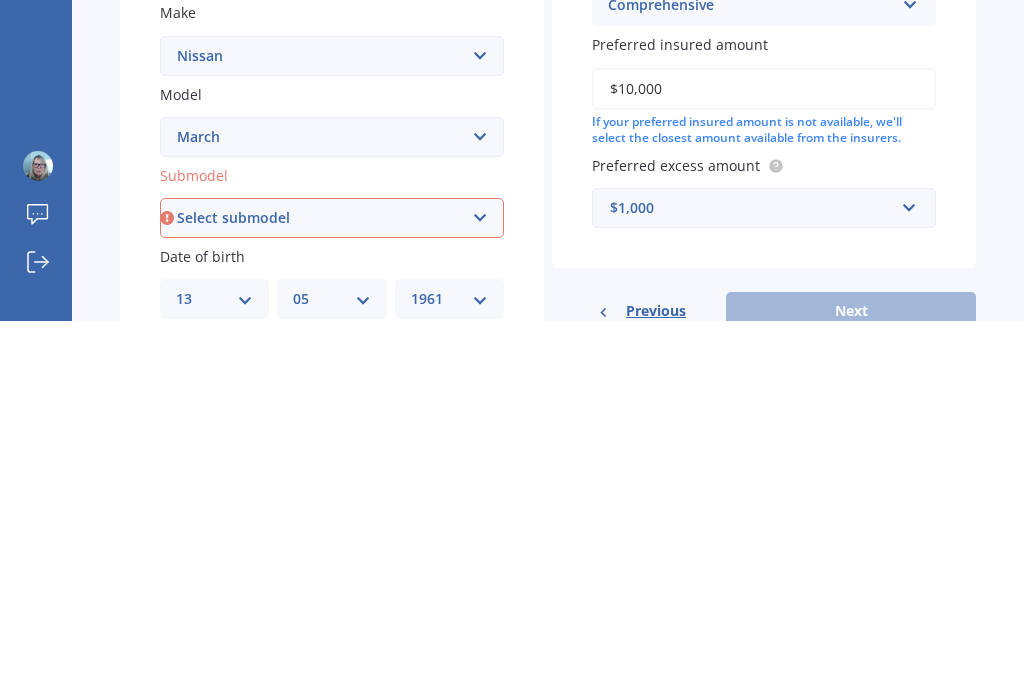 scroll, scrollTop: 0, scrollLeft: 0, axis: both 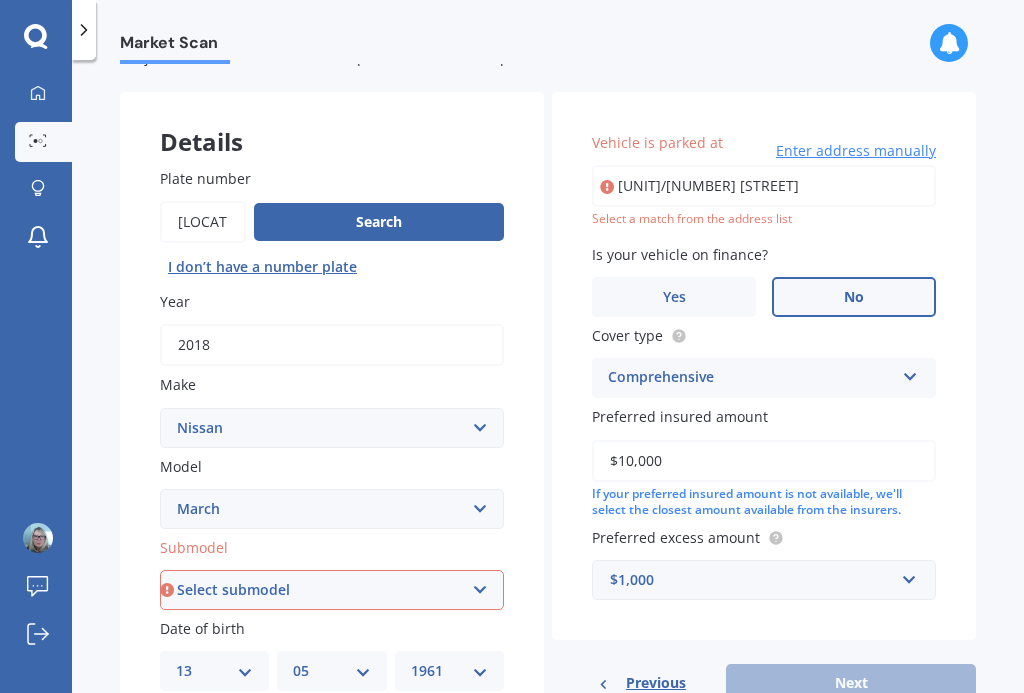 click on "[UNIT]/[NUMBER] [STREET]" at bounding box center (764, 186) 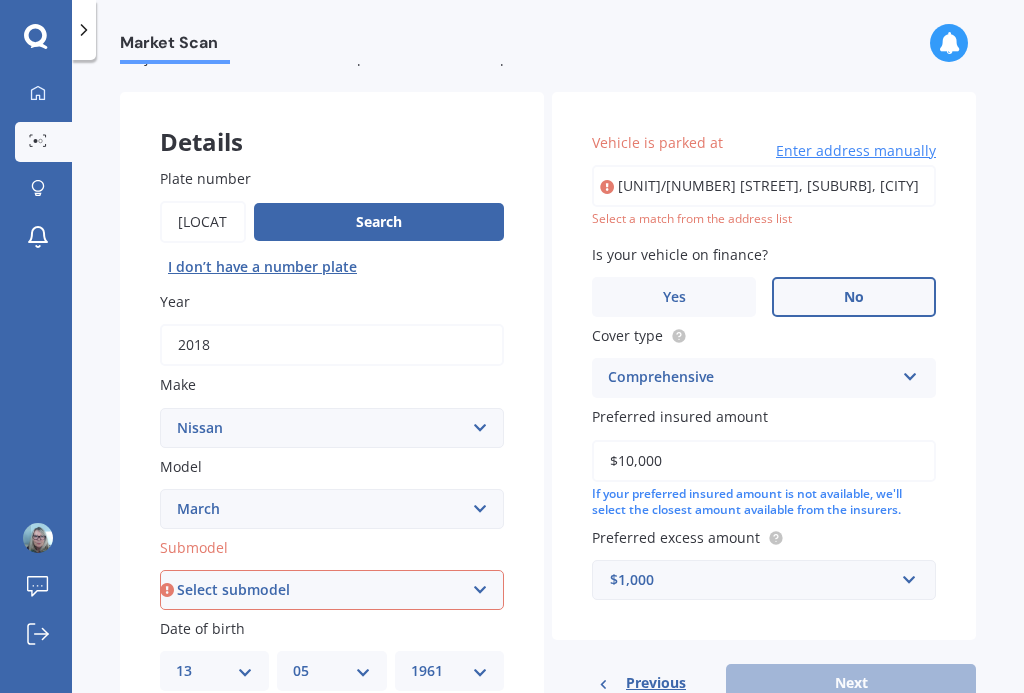 type on "[UNIT]/[NUMBER] [STREET], [SUBURB], [CITY] [POSTAL_CODE]" 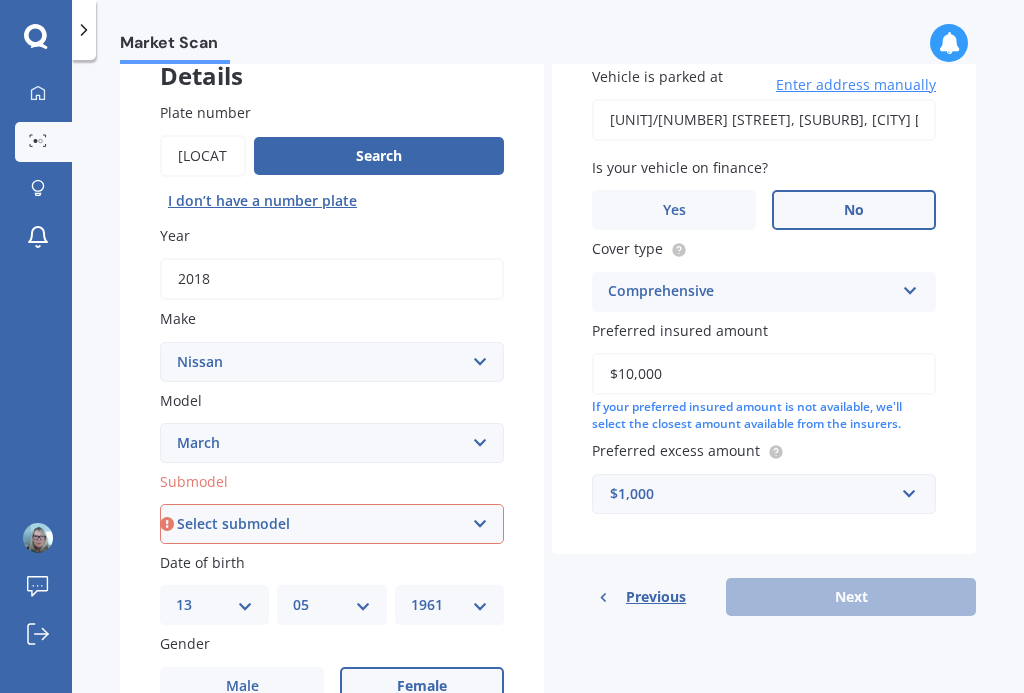 scroll, scrollTop: 148, scrollLeft: 0, axis: vertical 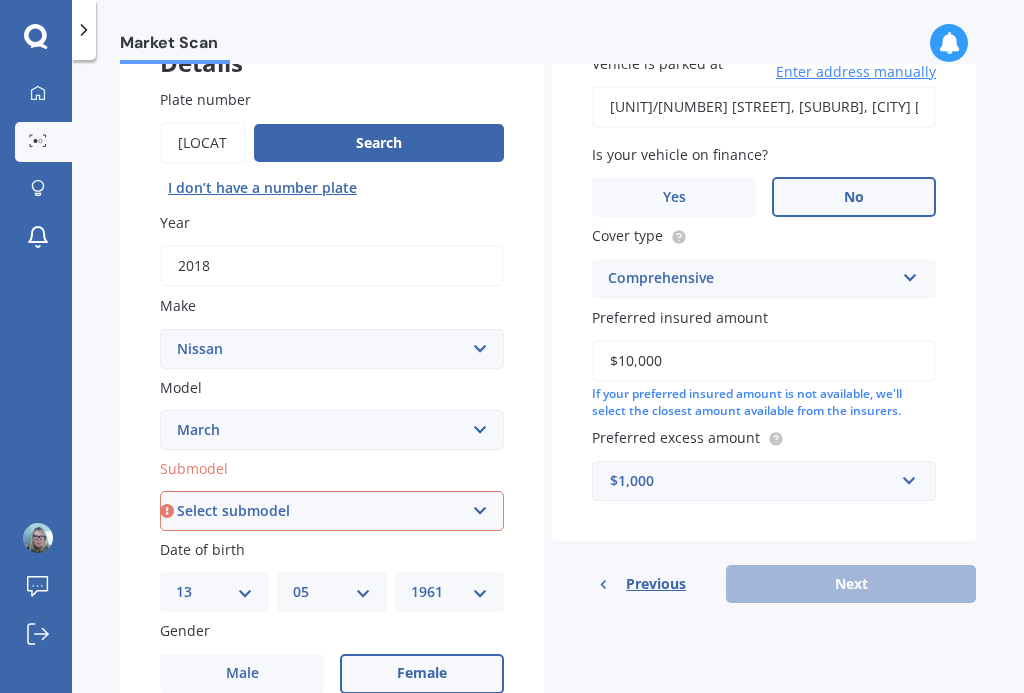 click on "Preferred excess amount" at bounding box center (760, 437) 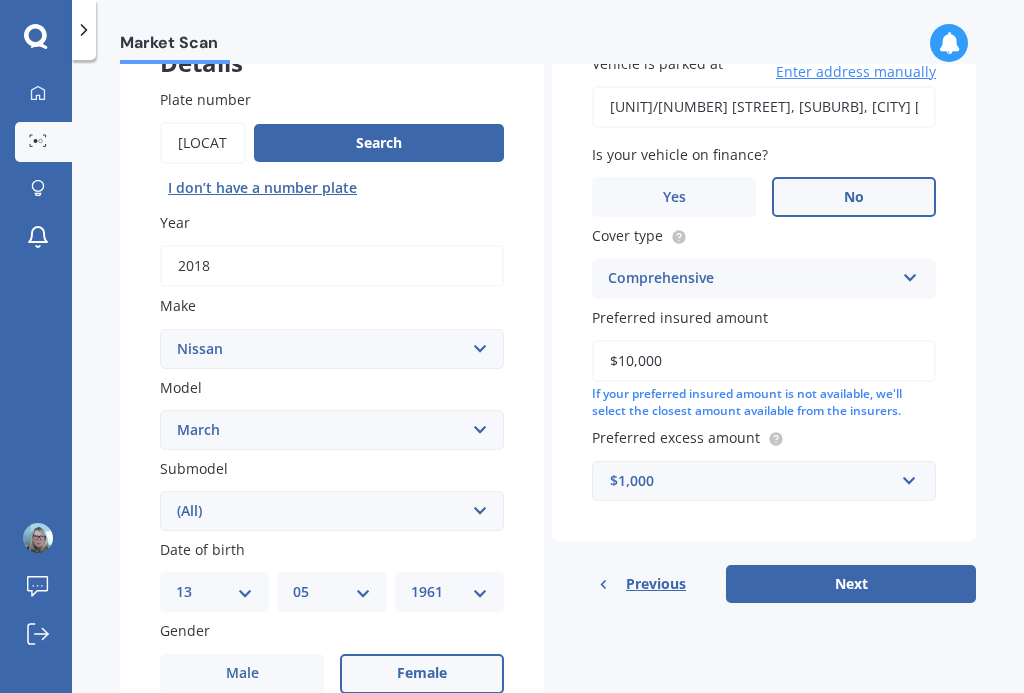 click on "Next" at bounding box center [851, 584] 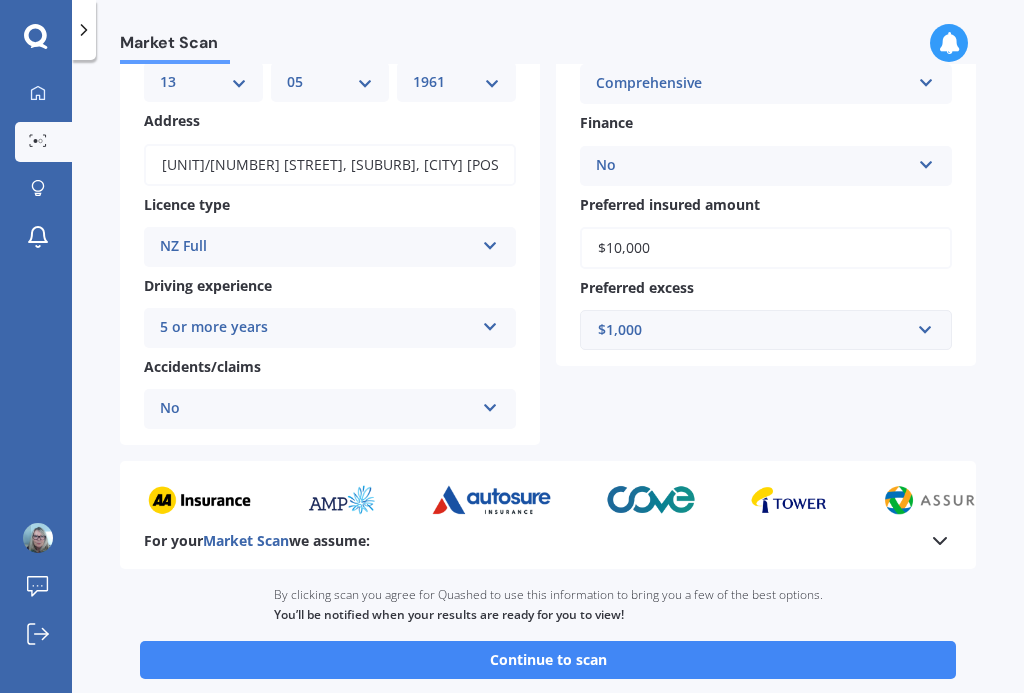 scroll, scrollTop: 229, scrollLeft: 0, axis: vertical 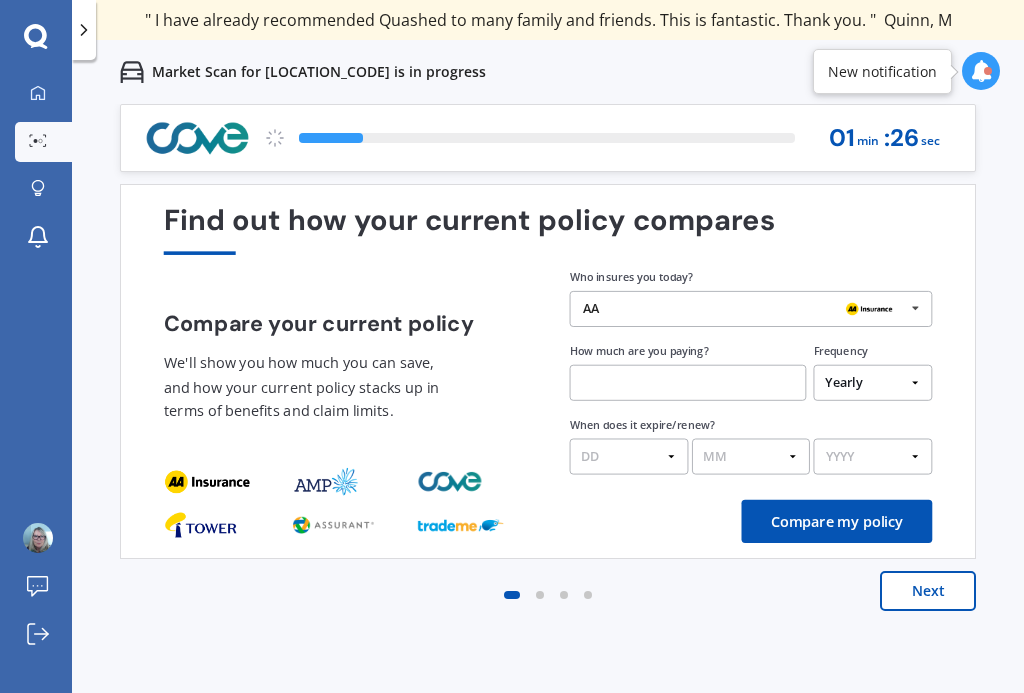 click on "Next" at bounding box center (928, 591) 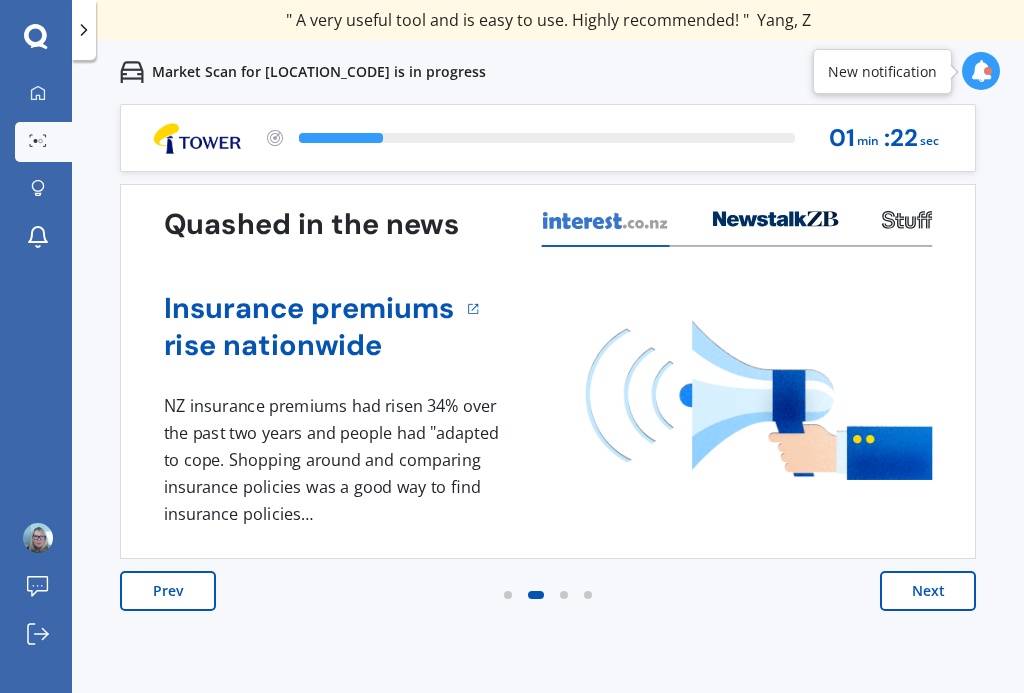 click on "Next" at bounding box center (928, 591) 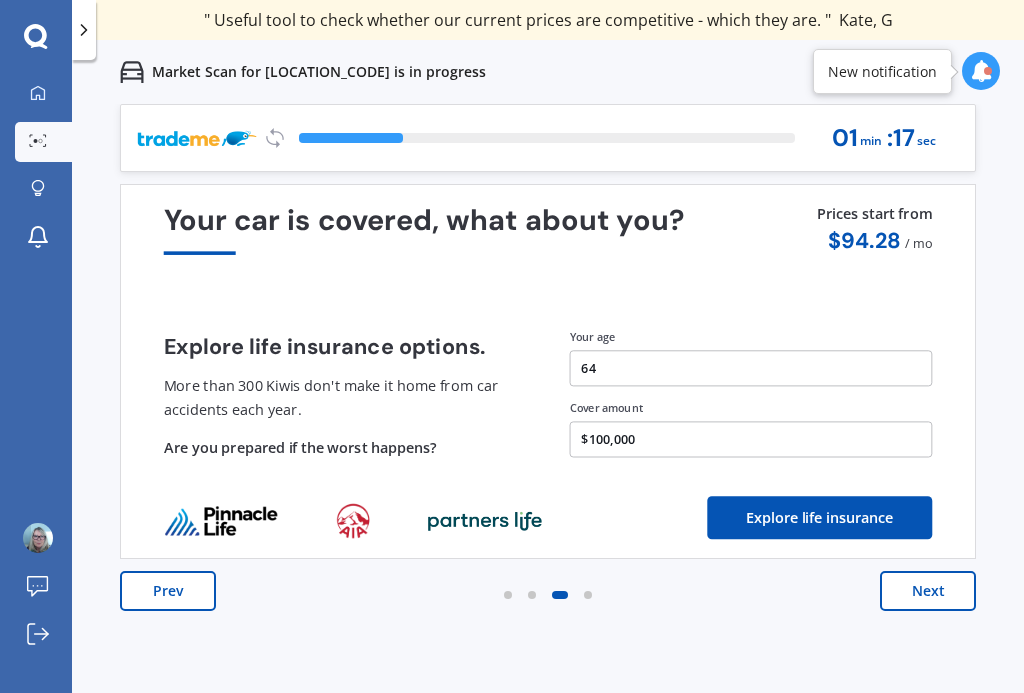 click on "Next" at bounding box center (928, 591) 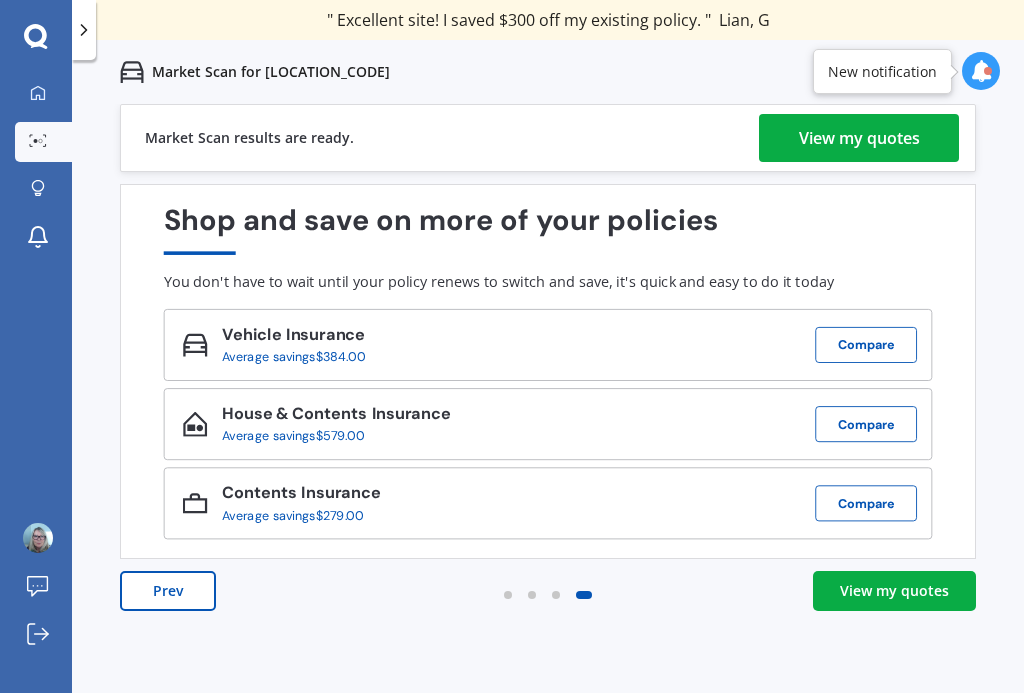click on "View my quotes" at bounding box center (894, 591) 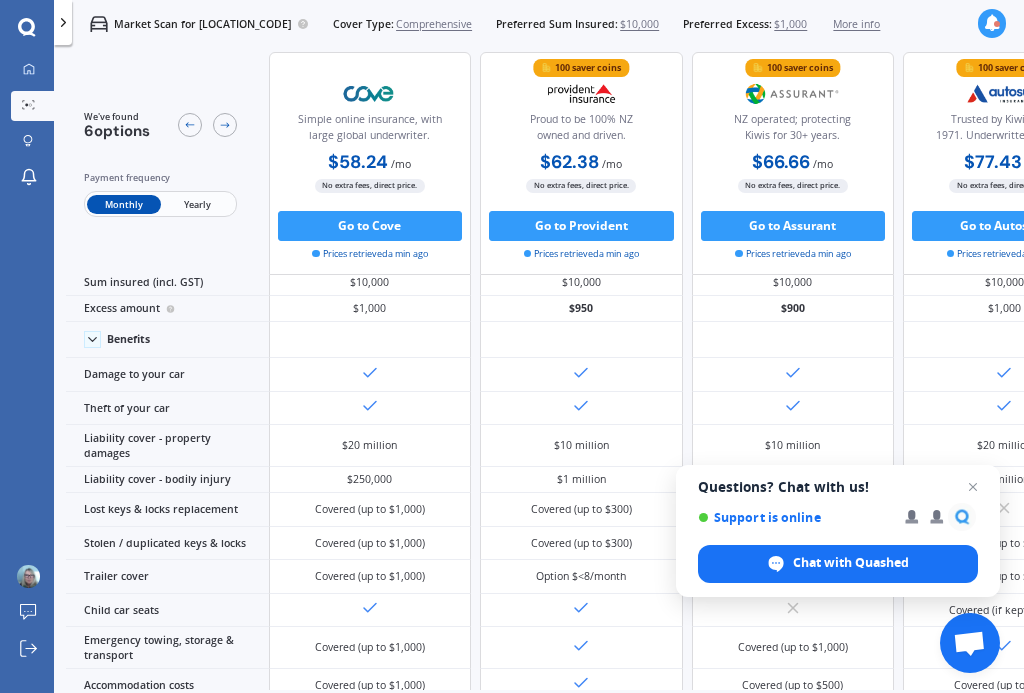 scroll, scrollTop: 26, scrollLeft: 0, axis: vertical 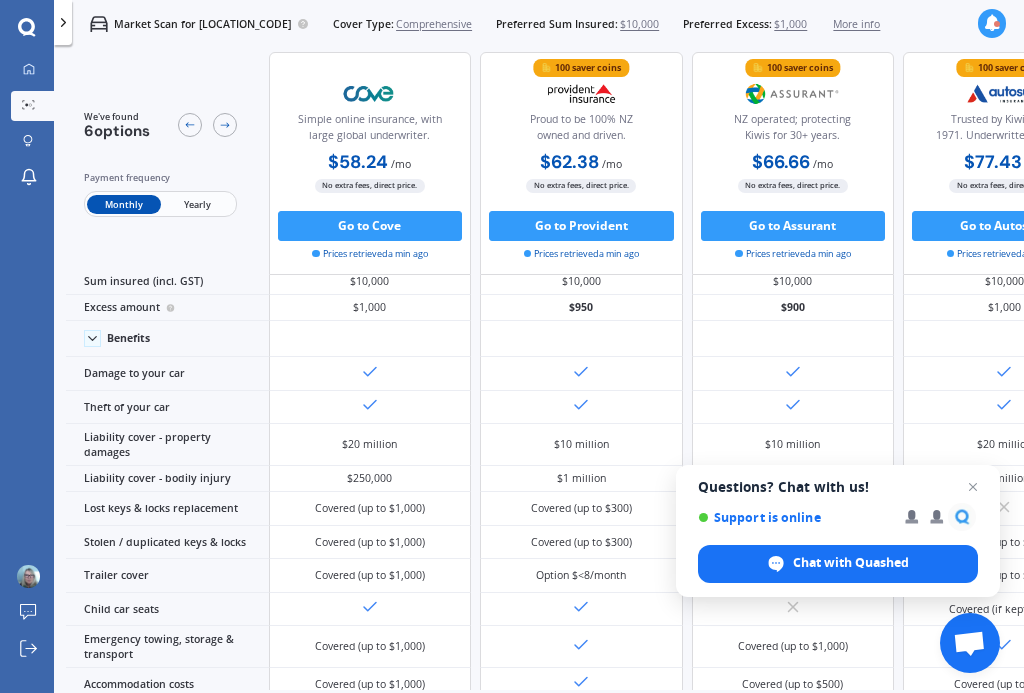 click on "Yearly" at bounding box center [197, 205] 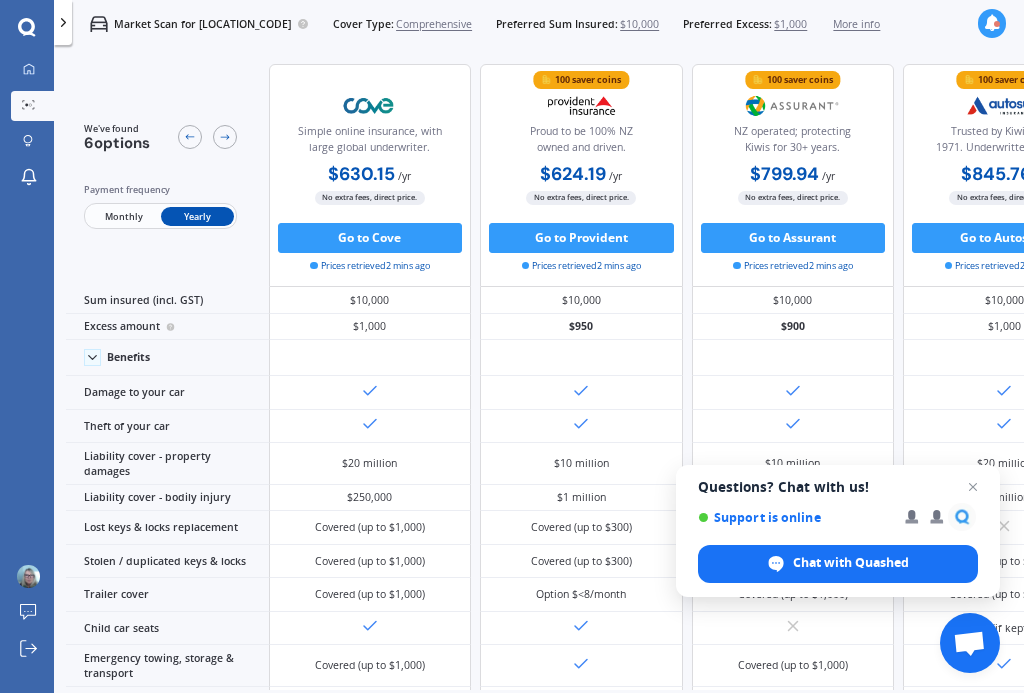scroll, scrollTop: 0, scrollLeft: 0, axis: both 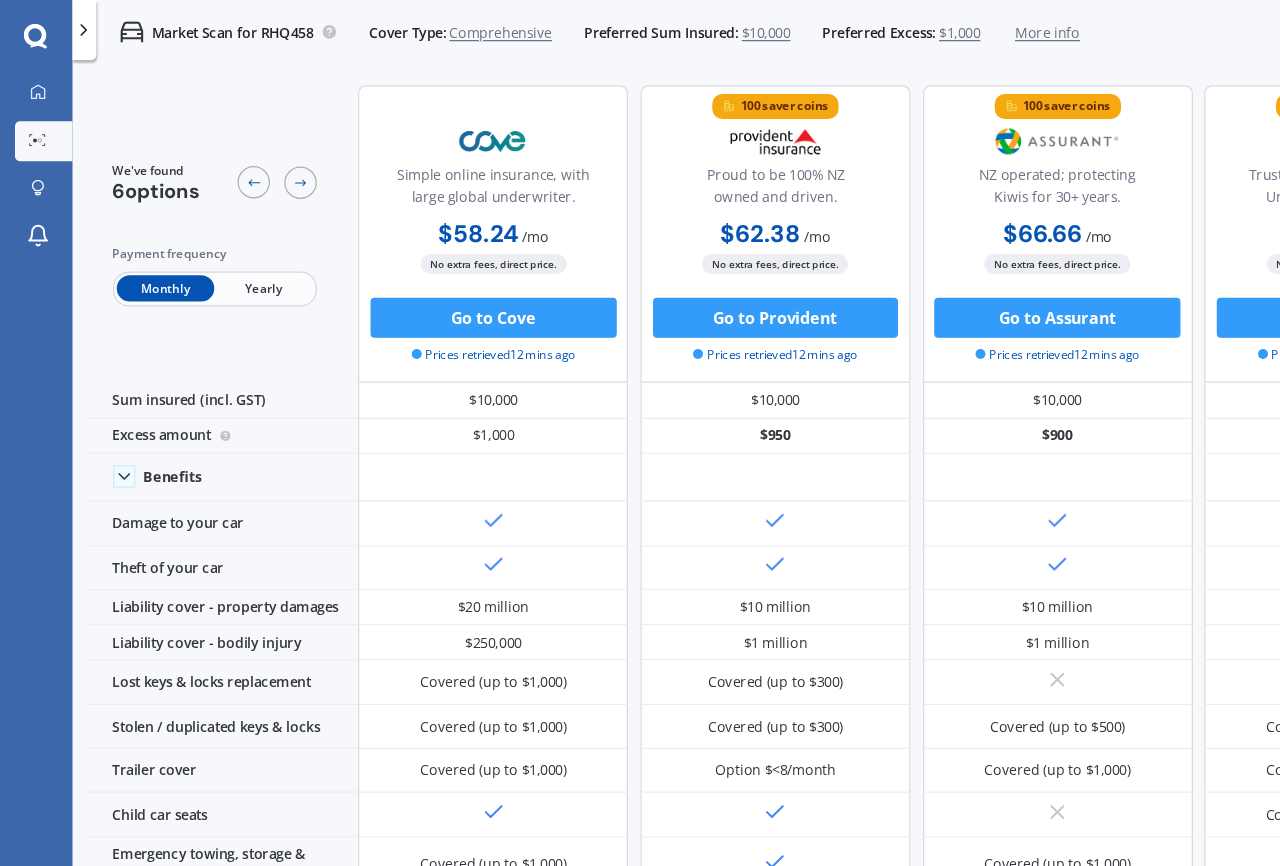 click on "Yearly" at bounding box center [210, 230] 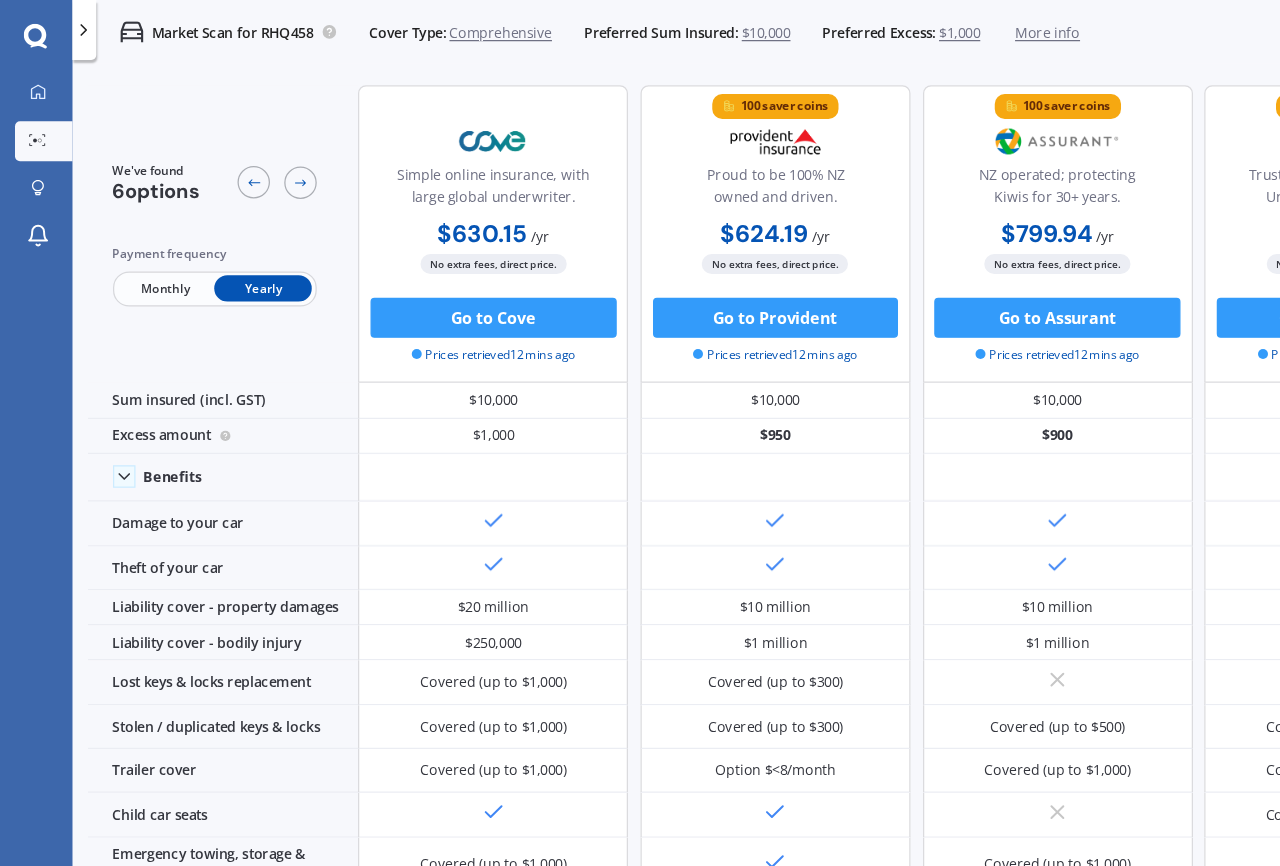 scroll, scrollTop: 18, scrollLeft: 0, axis: vertical 